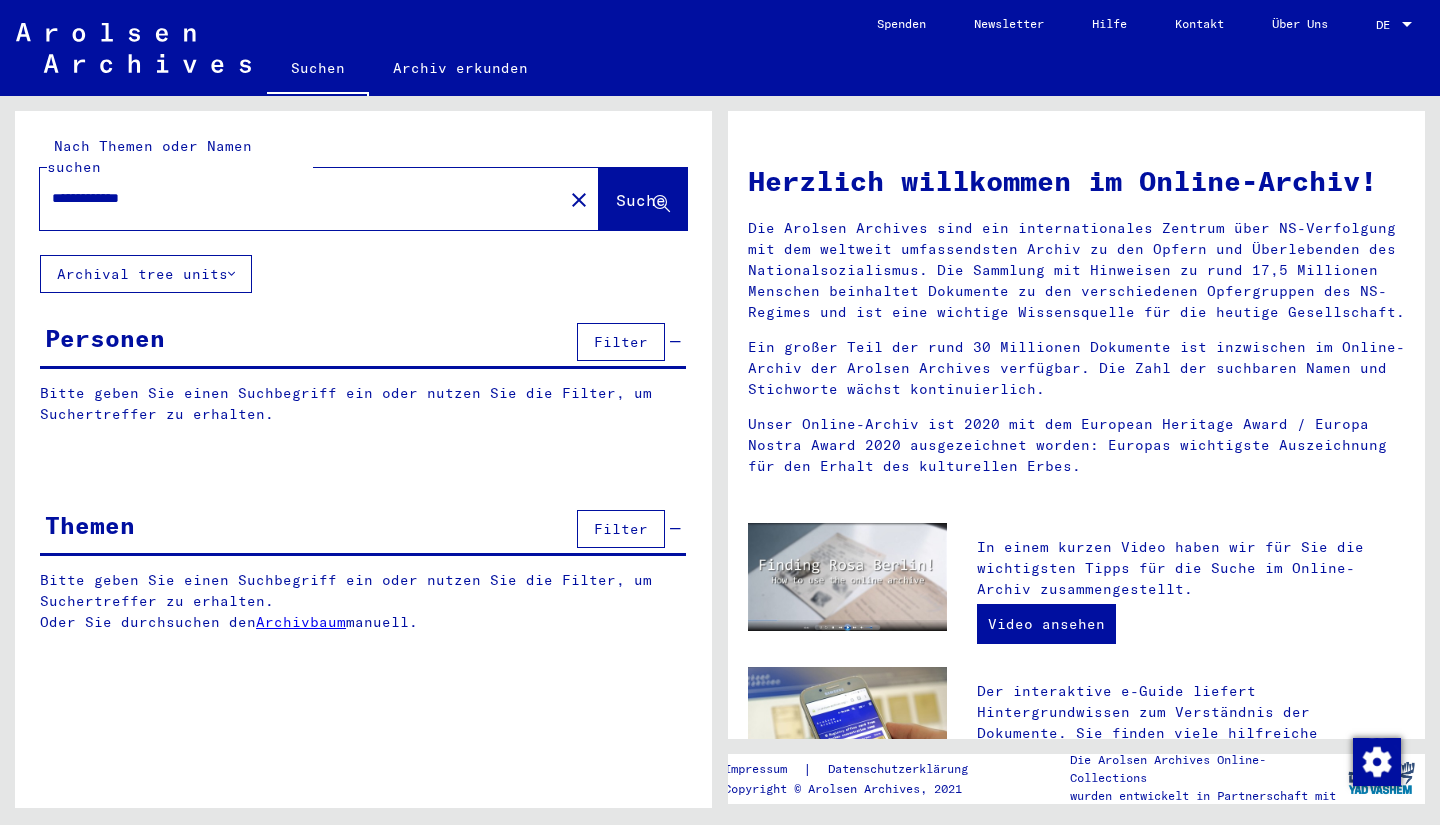 scroll, scrollTop: 0, scrollLeft: 0, axis: both 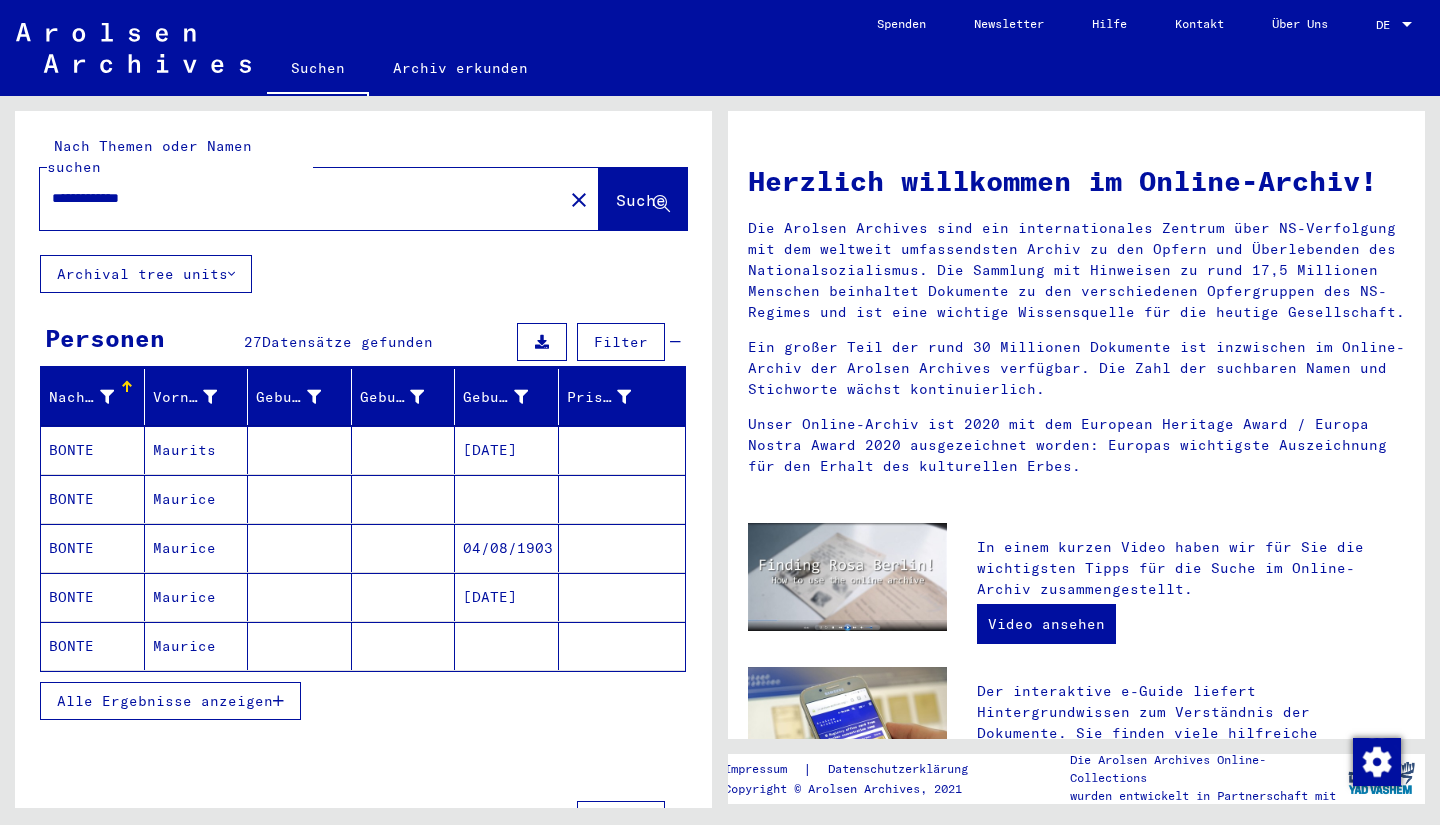 click on "[DATE]" at bounding box center [507, 499] 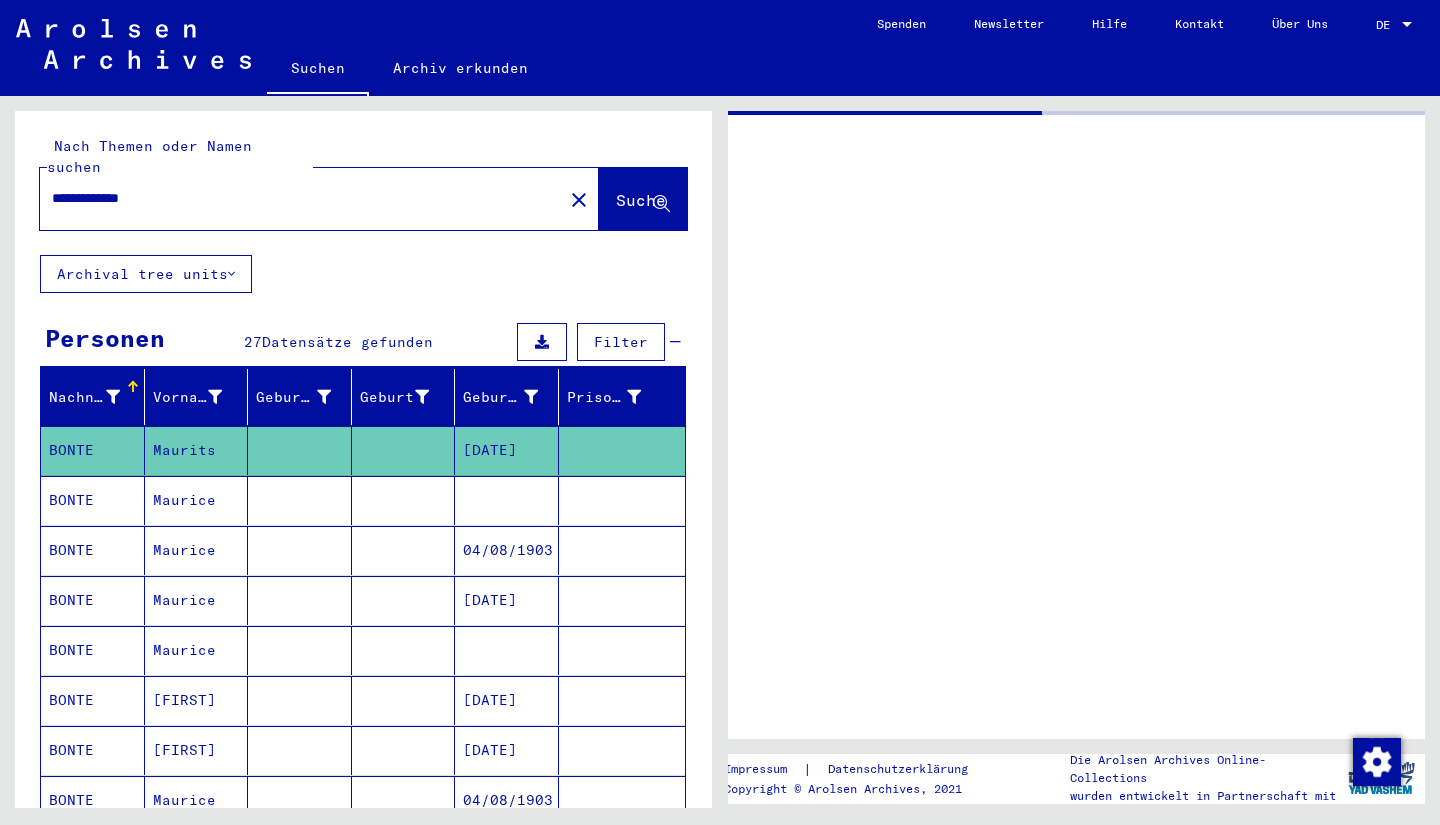 click on "[DATE]" 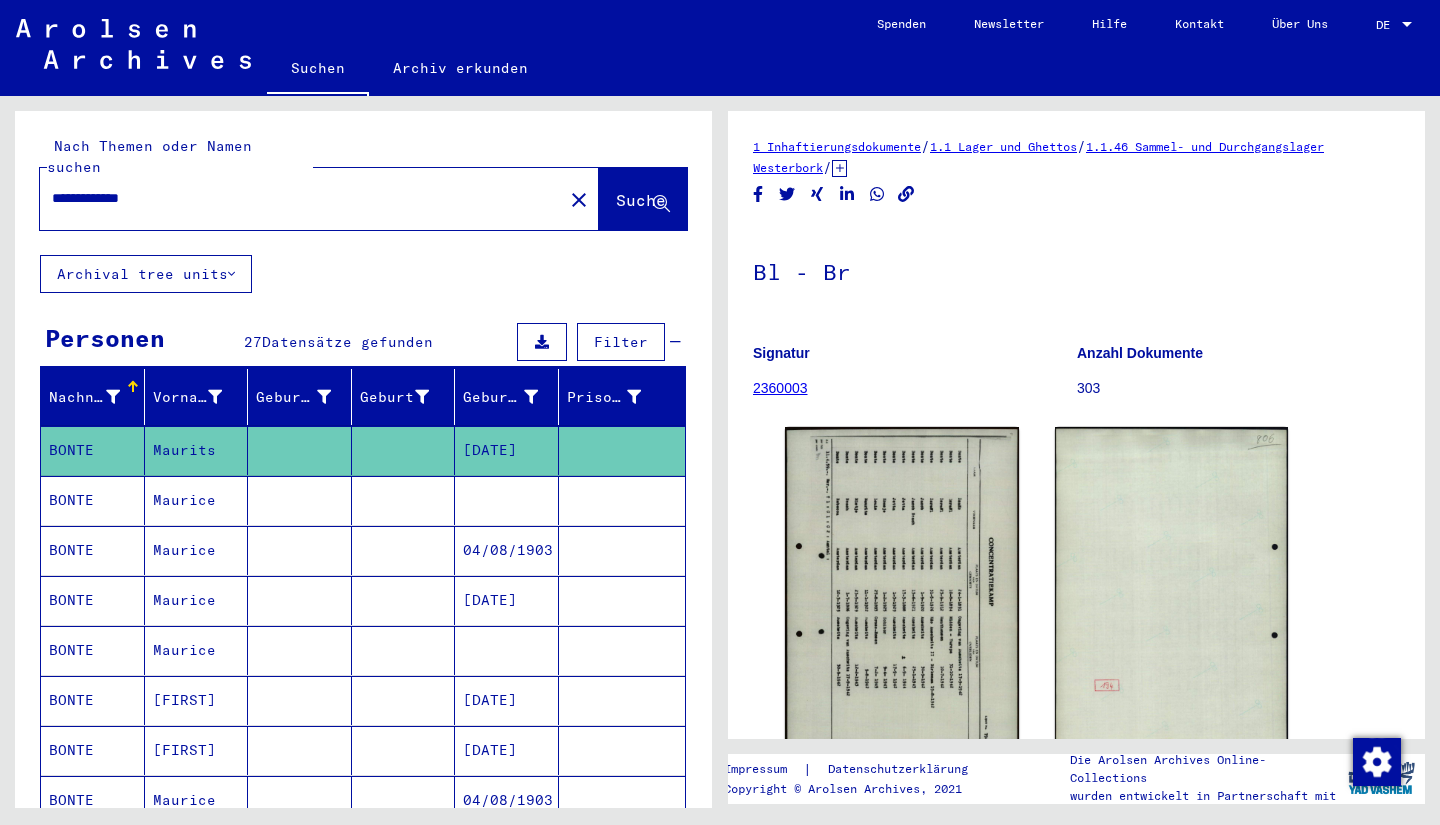 scroll, scrollTop: 0, scrollLeft: 0, axis: both 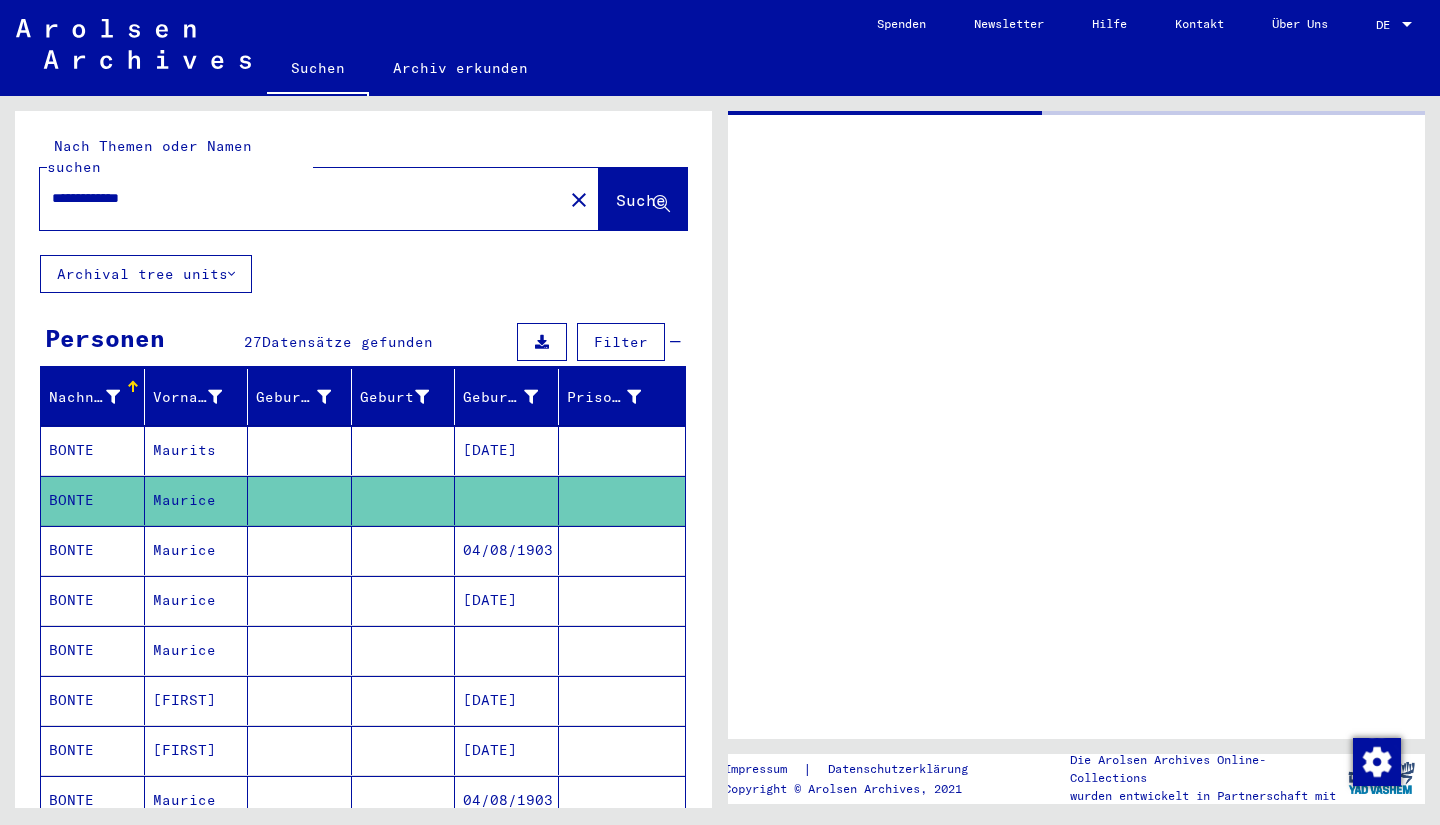 click 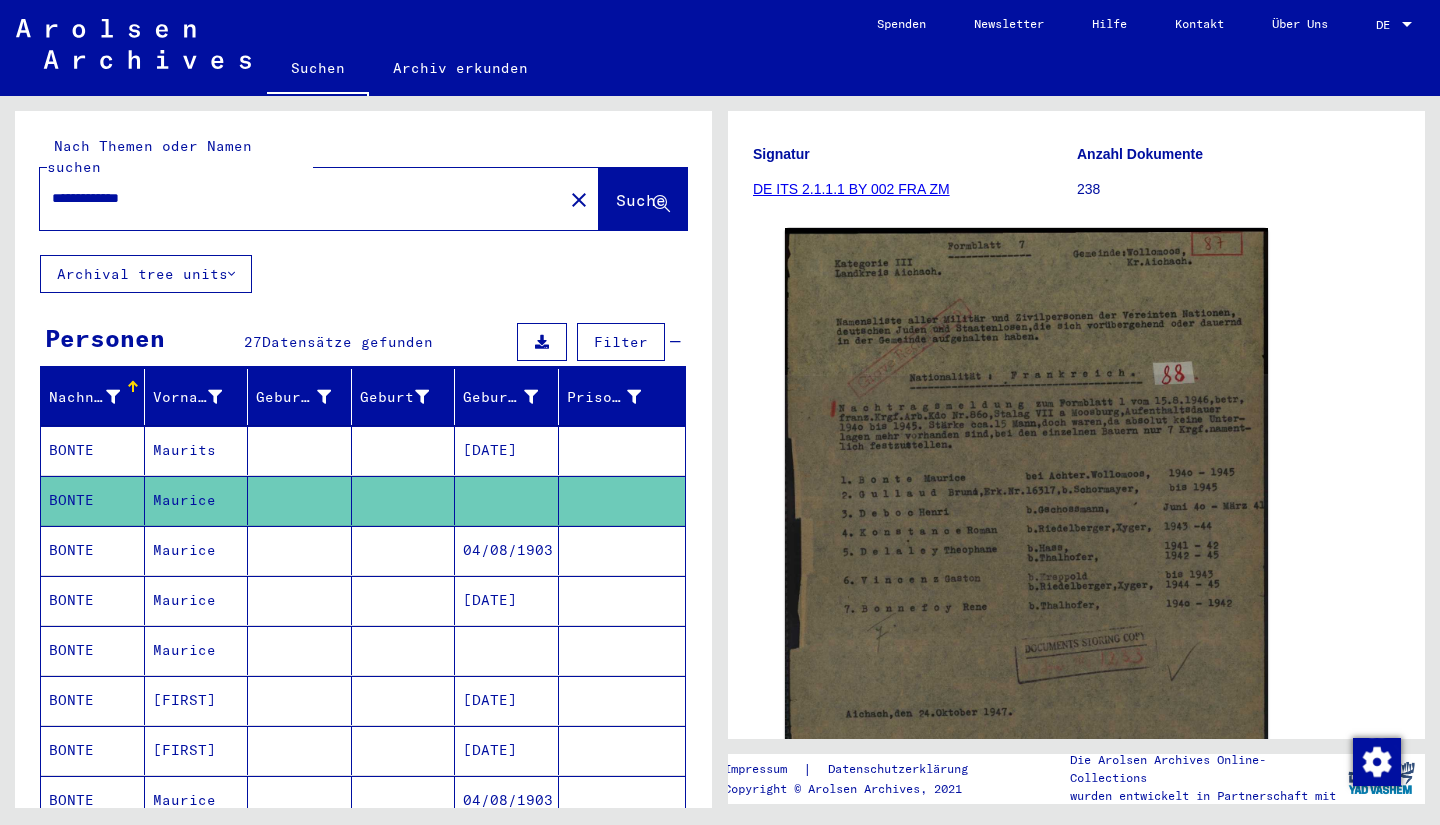 scroll, scrollTop: 335, scrollLeft: 0, axis: vertical 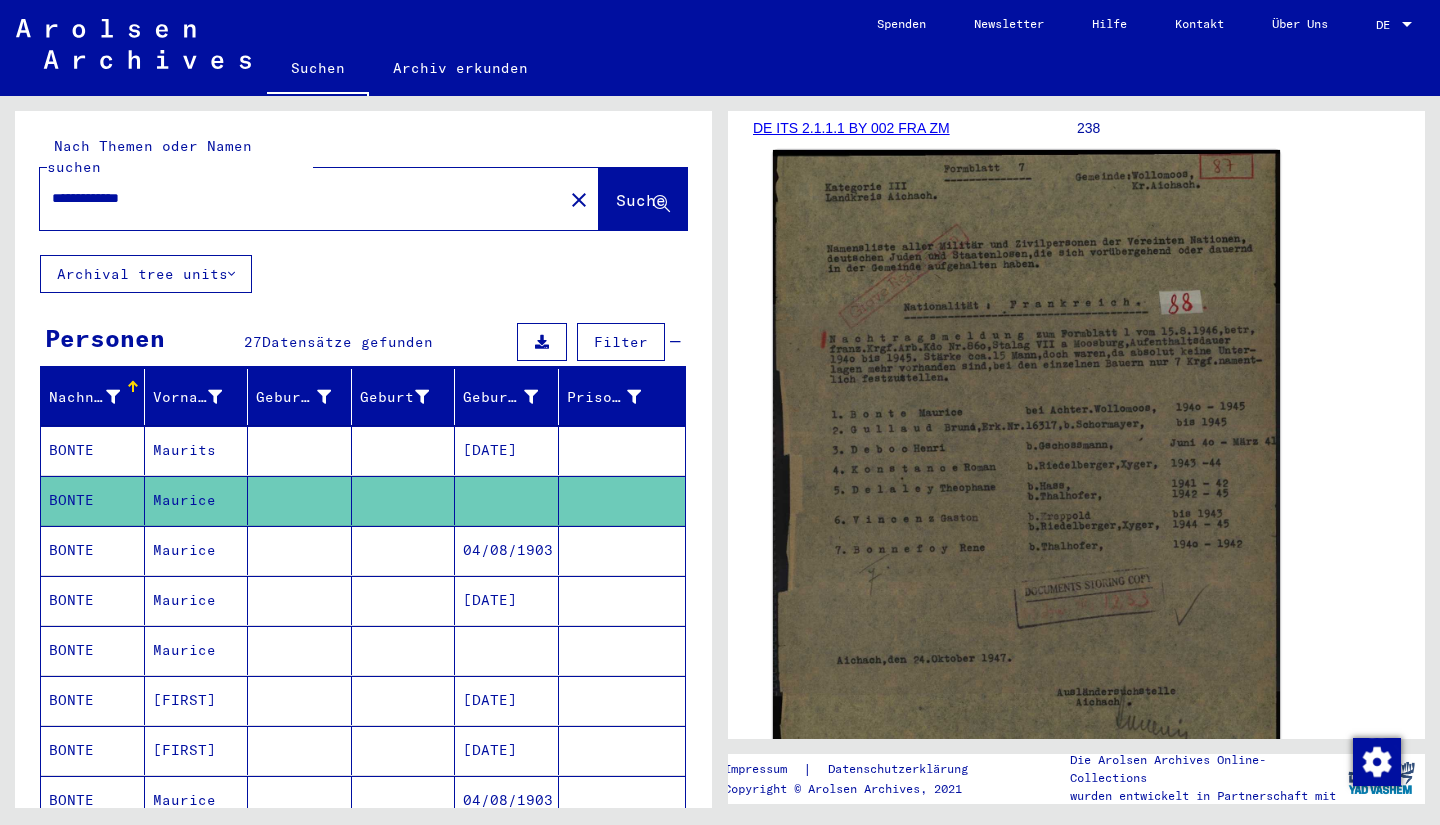 click 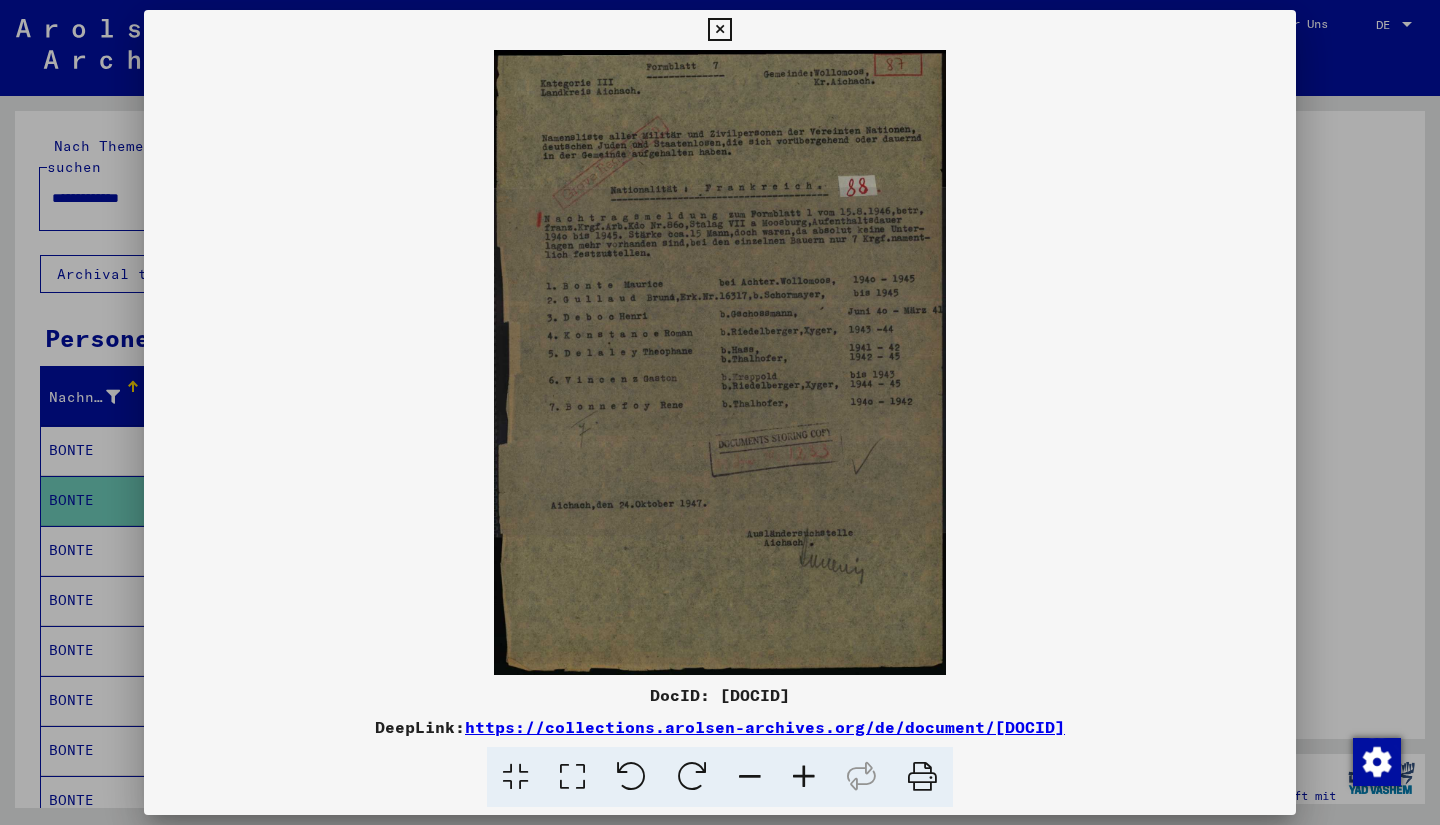 click at bounding box center (720, 362) 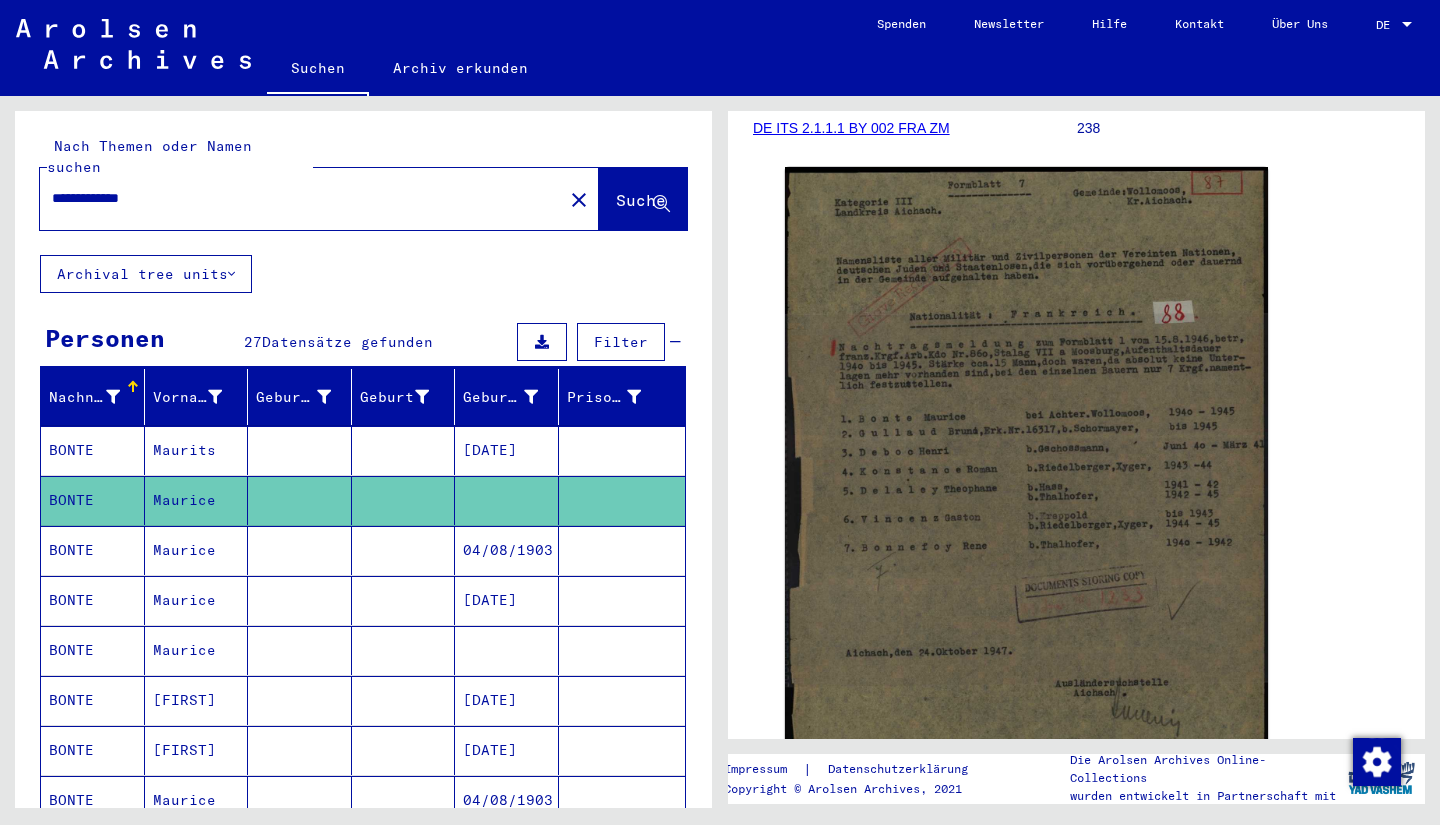 click on "BONTE" at bounding box center [93, 700] 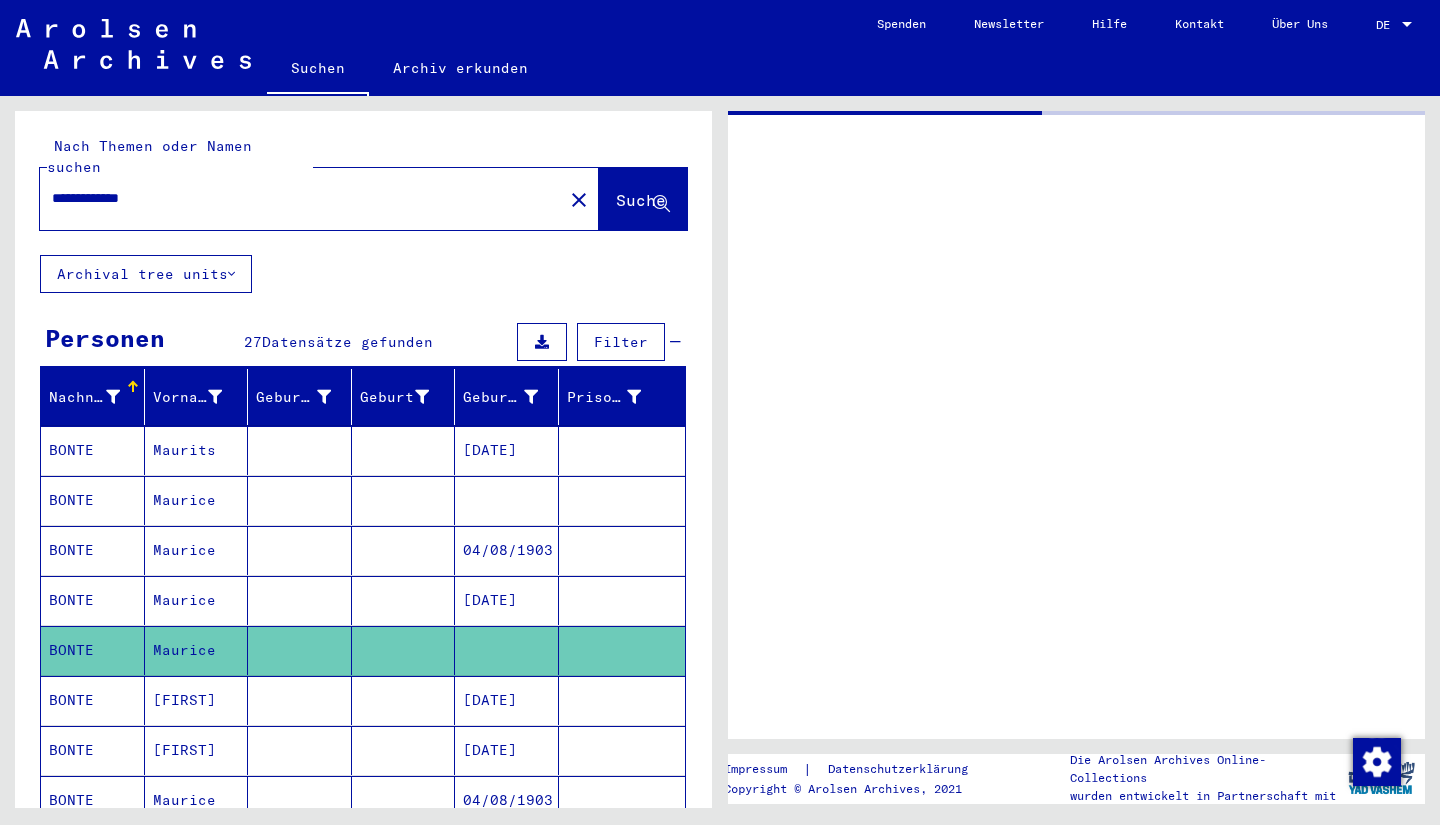 scroll, scrollTop: 0, scrollLeft: 0, axis: both 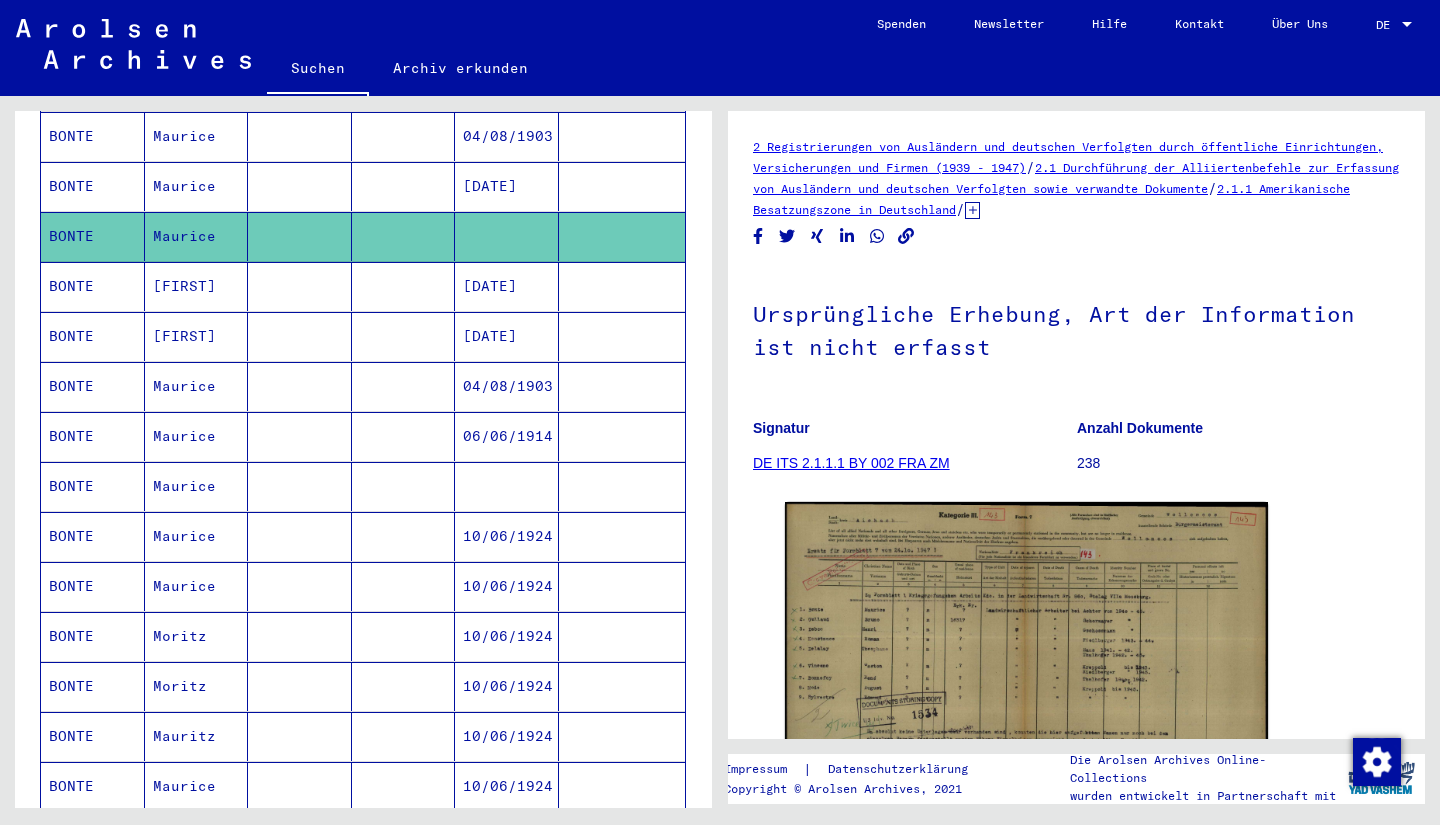click on "Maurice" at bounding box center [197, 536] 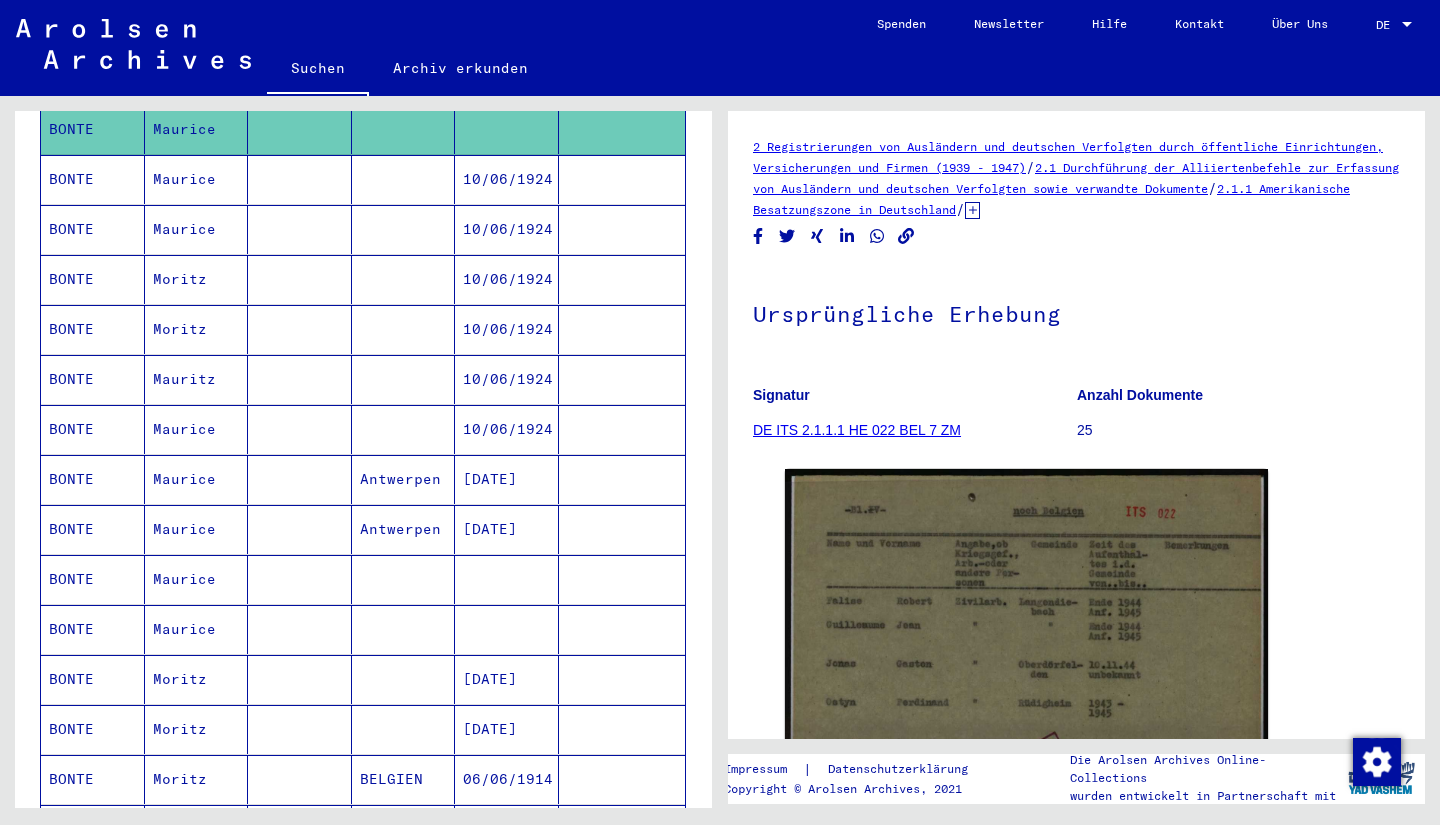 scroll, scrollTop: 772, scrollLeft: 0, axis: vertical 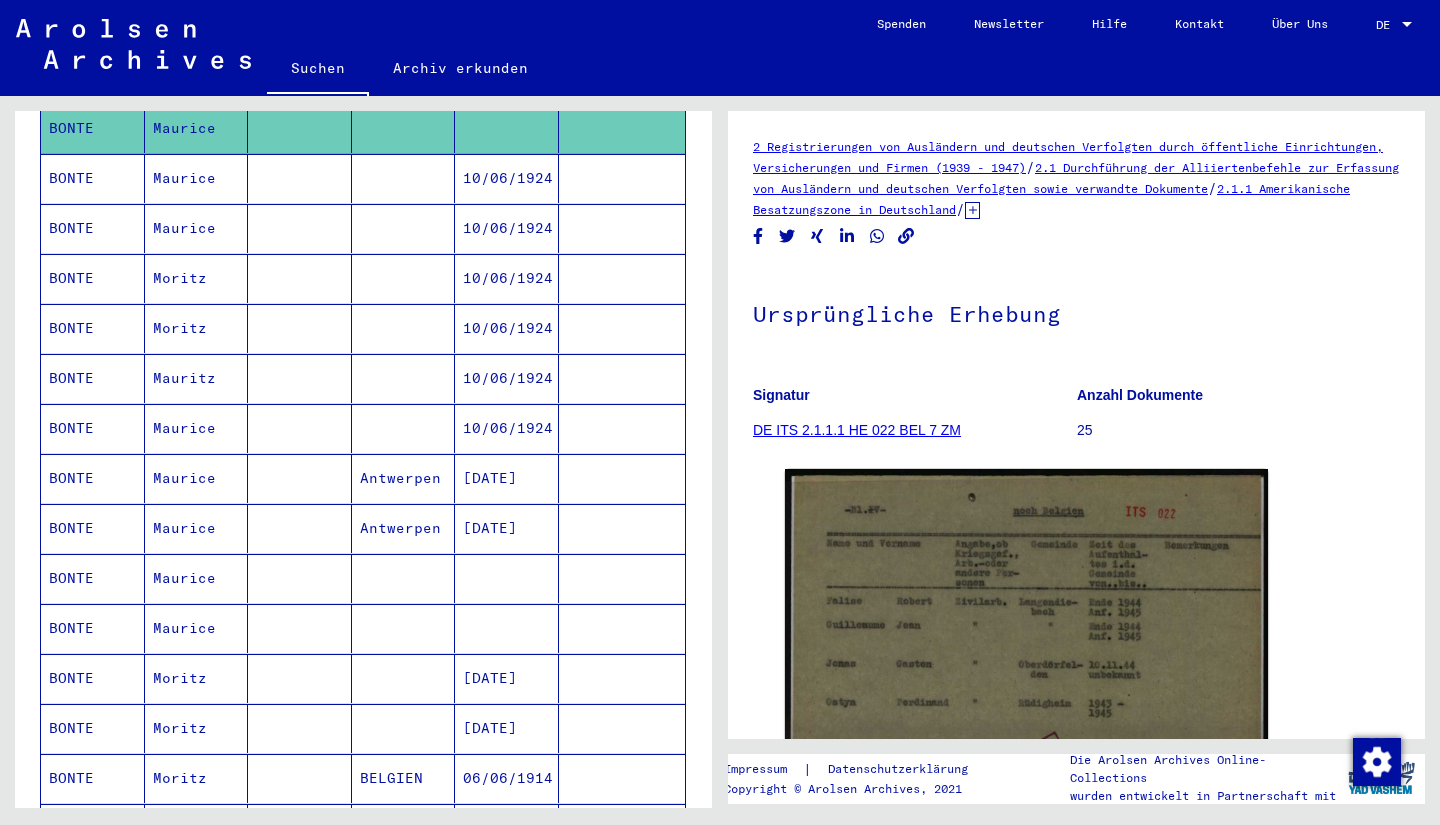 click on "BONTE" at bounding box center [93, 628] 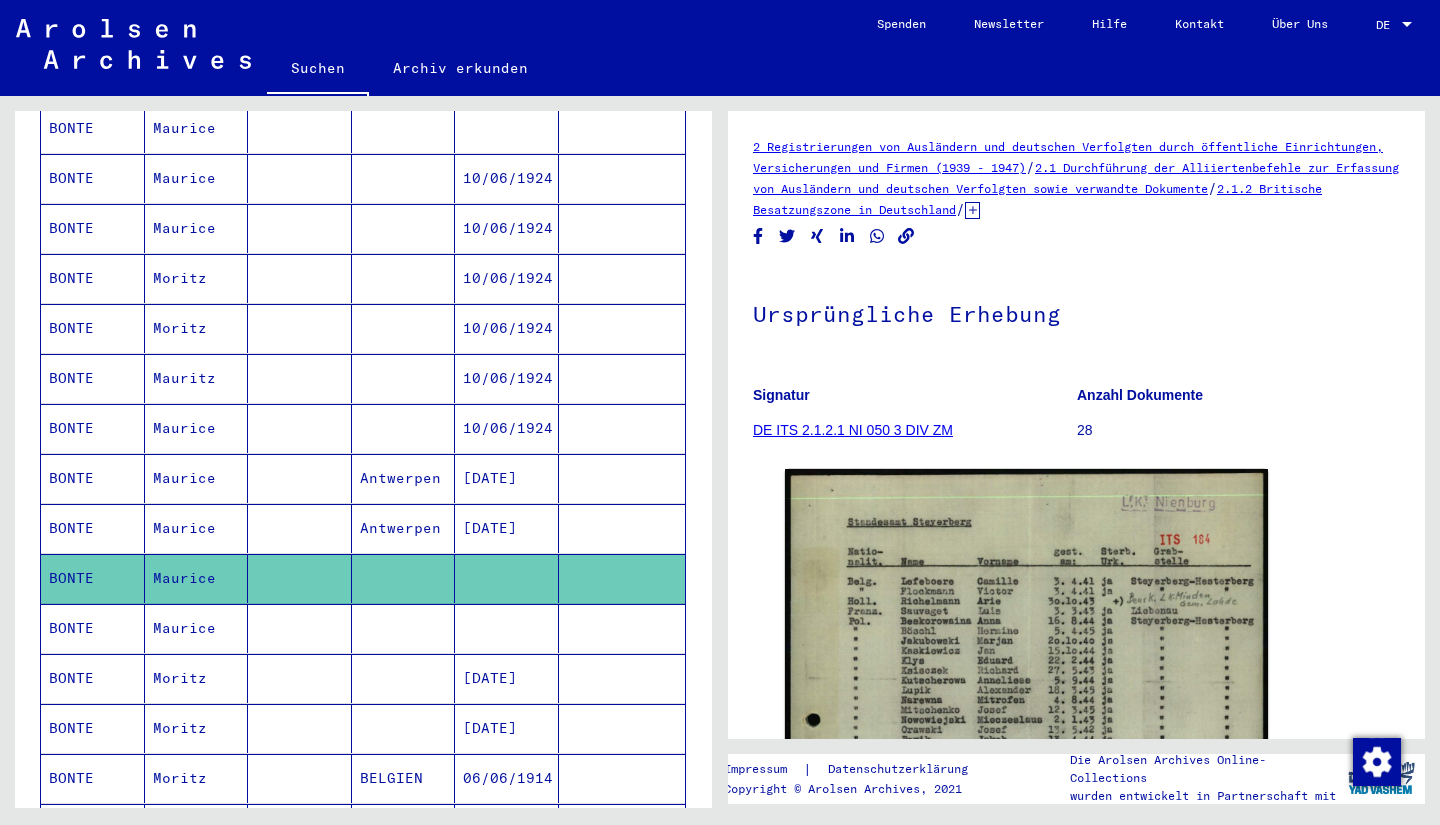 click on "BONTE" at bounding box center [93, 678] 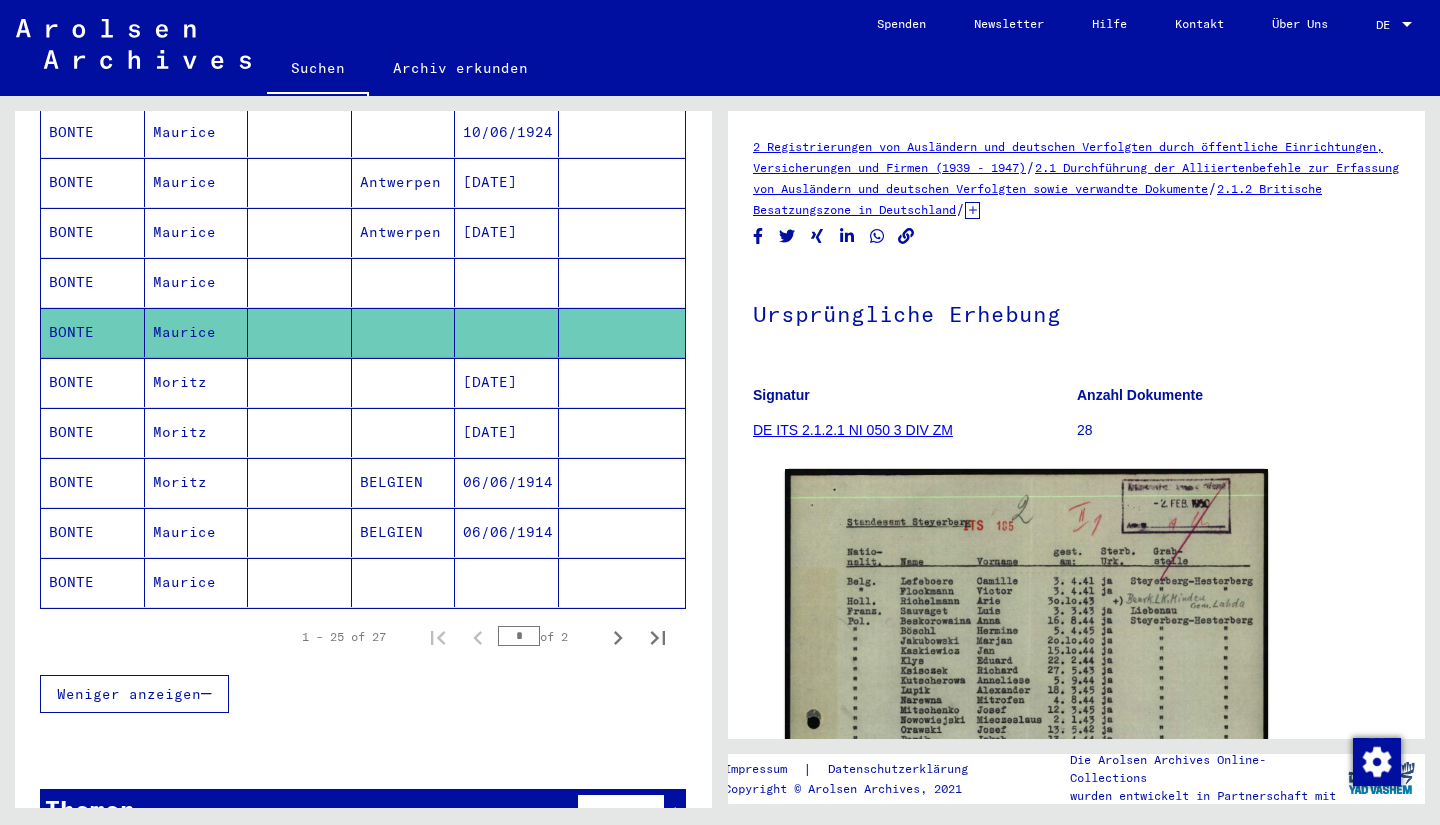 scroll, scrollTop: 1100, scrollLeft: 0, axis: vertical 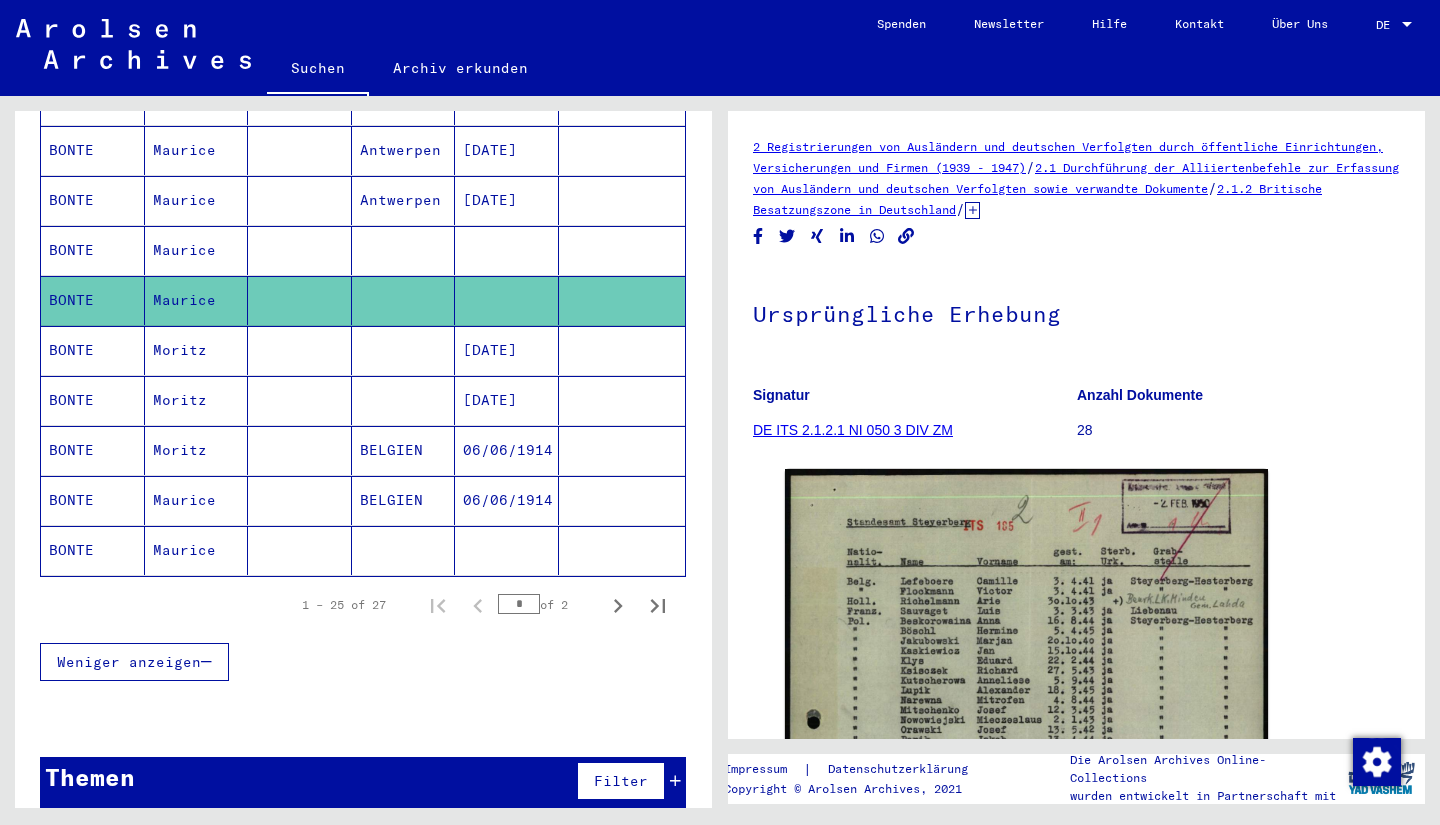 click on "Maurice" 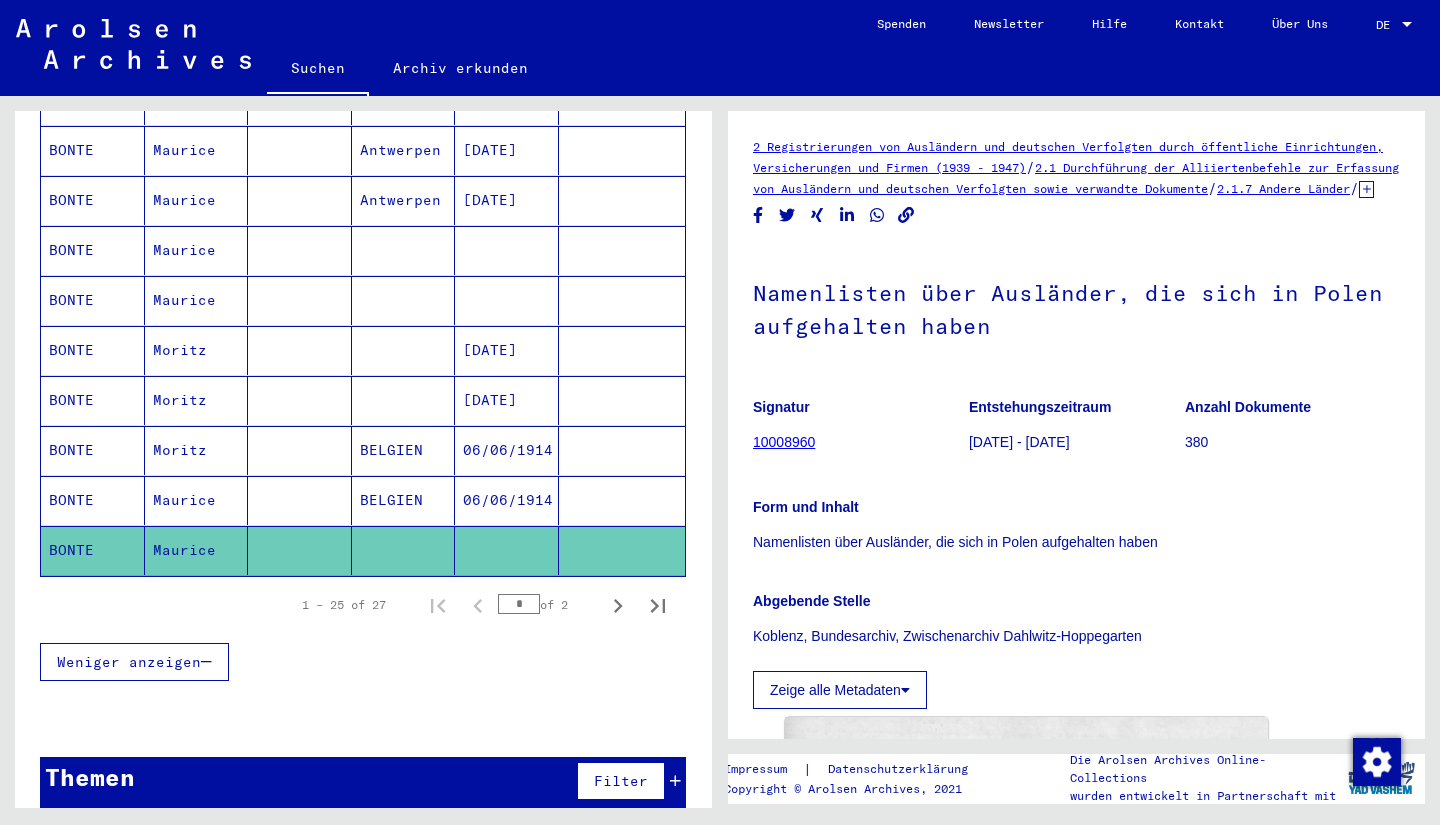 click 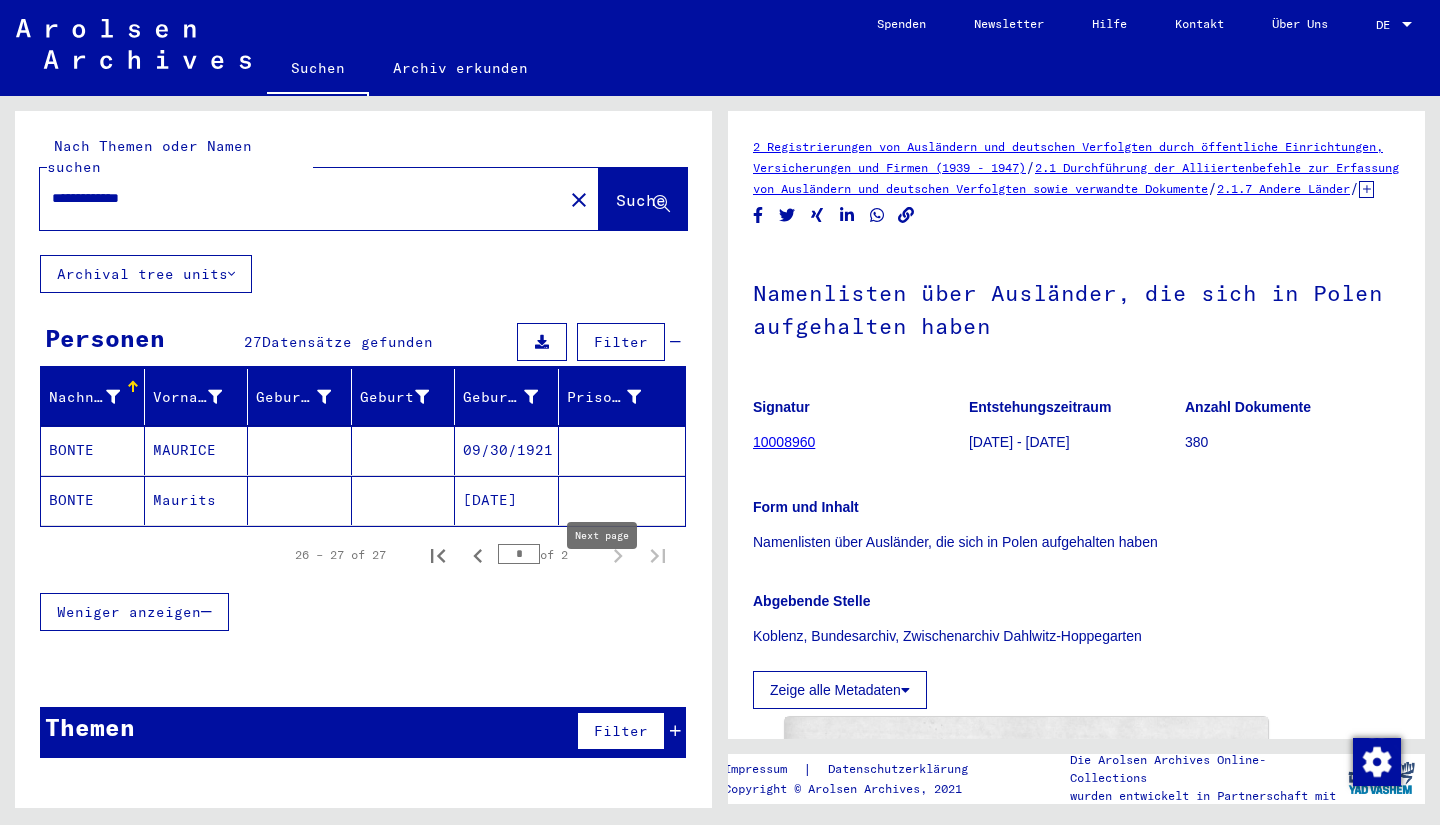 scroll, scrollTop: 0, scrollLeft: 0, axis: both 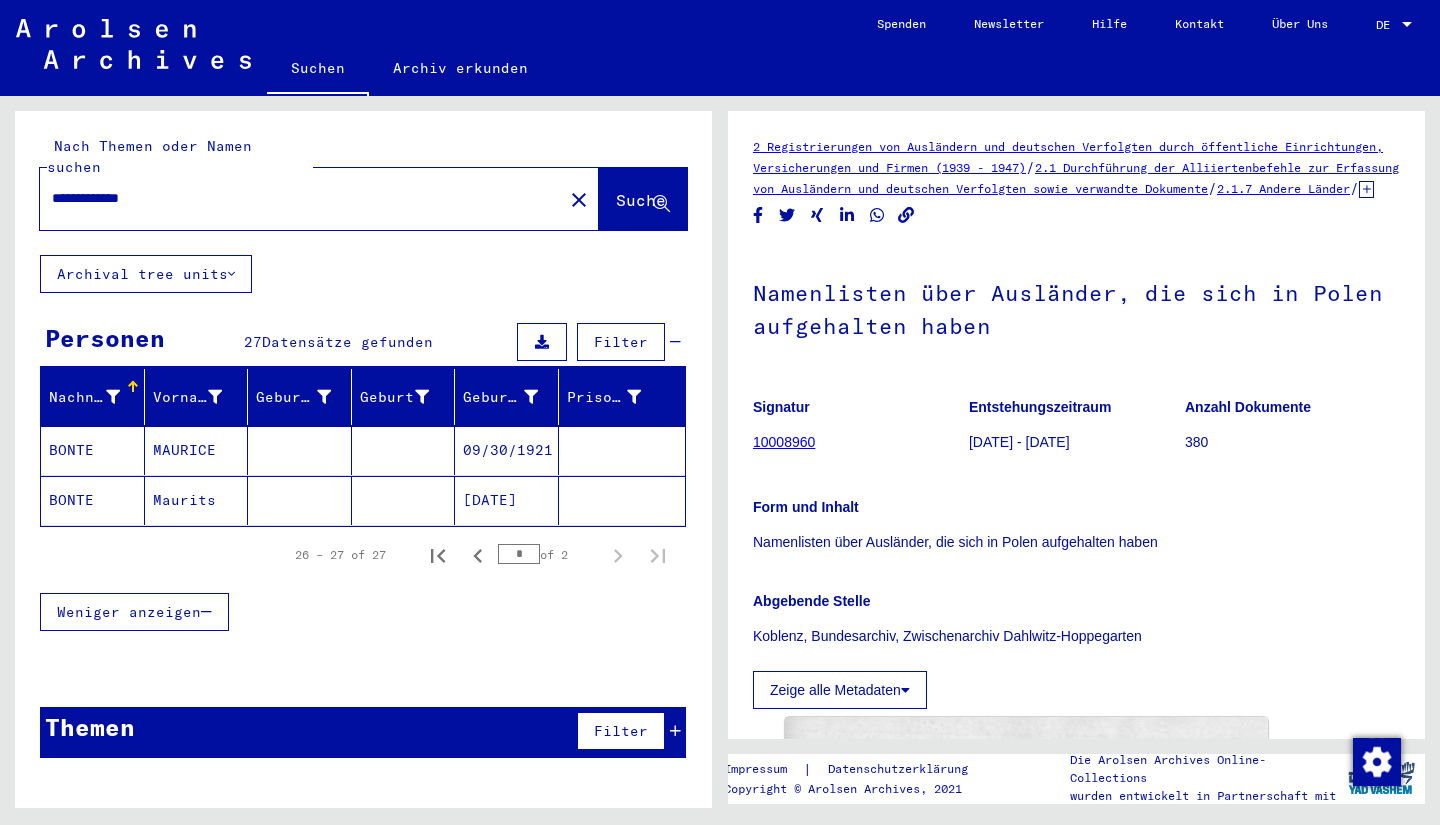 click on "Maurits" 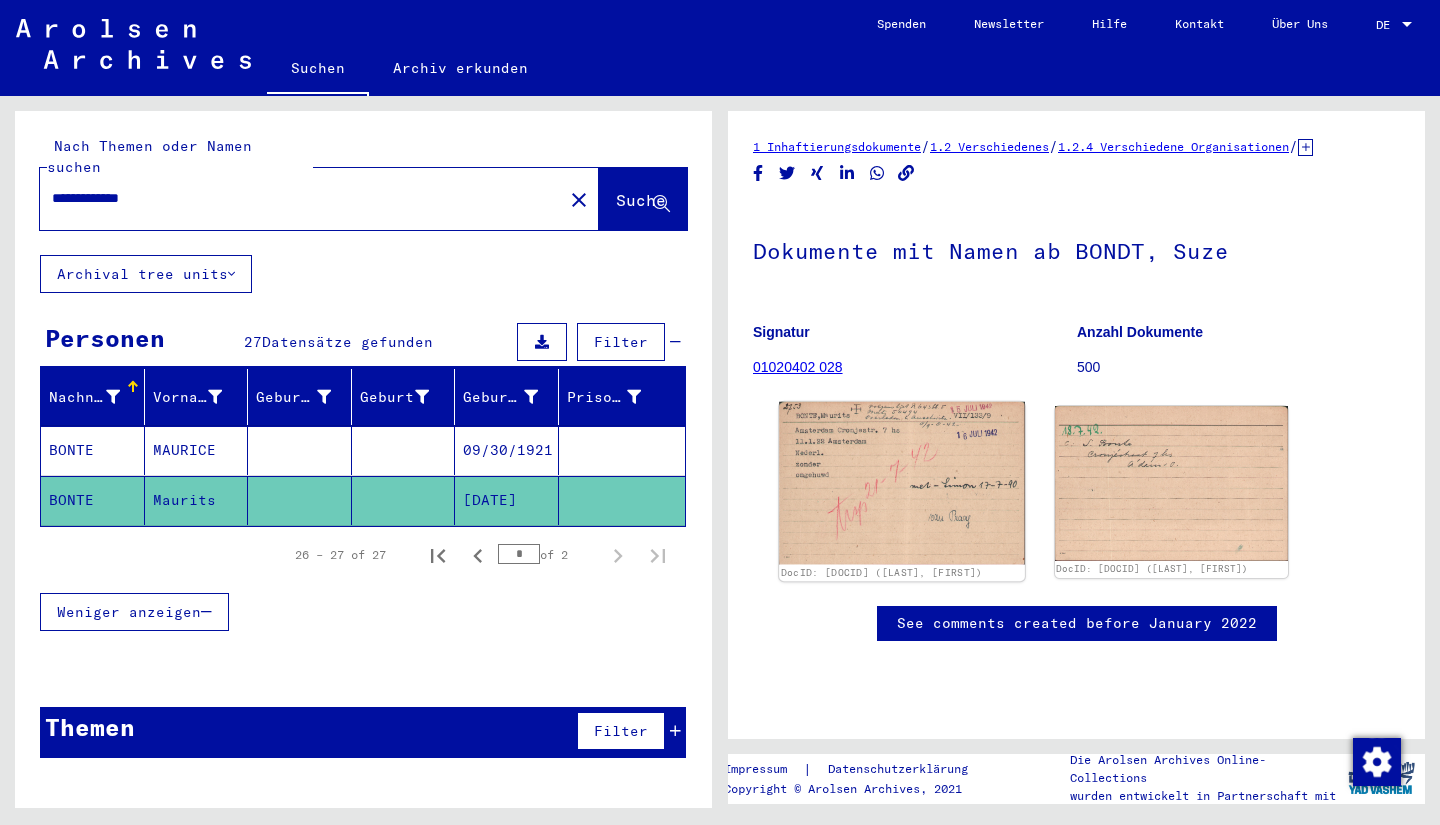 click 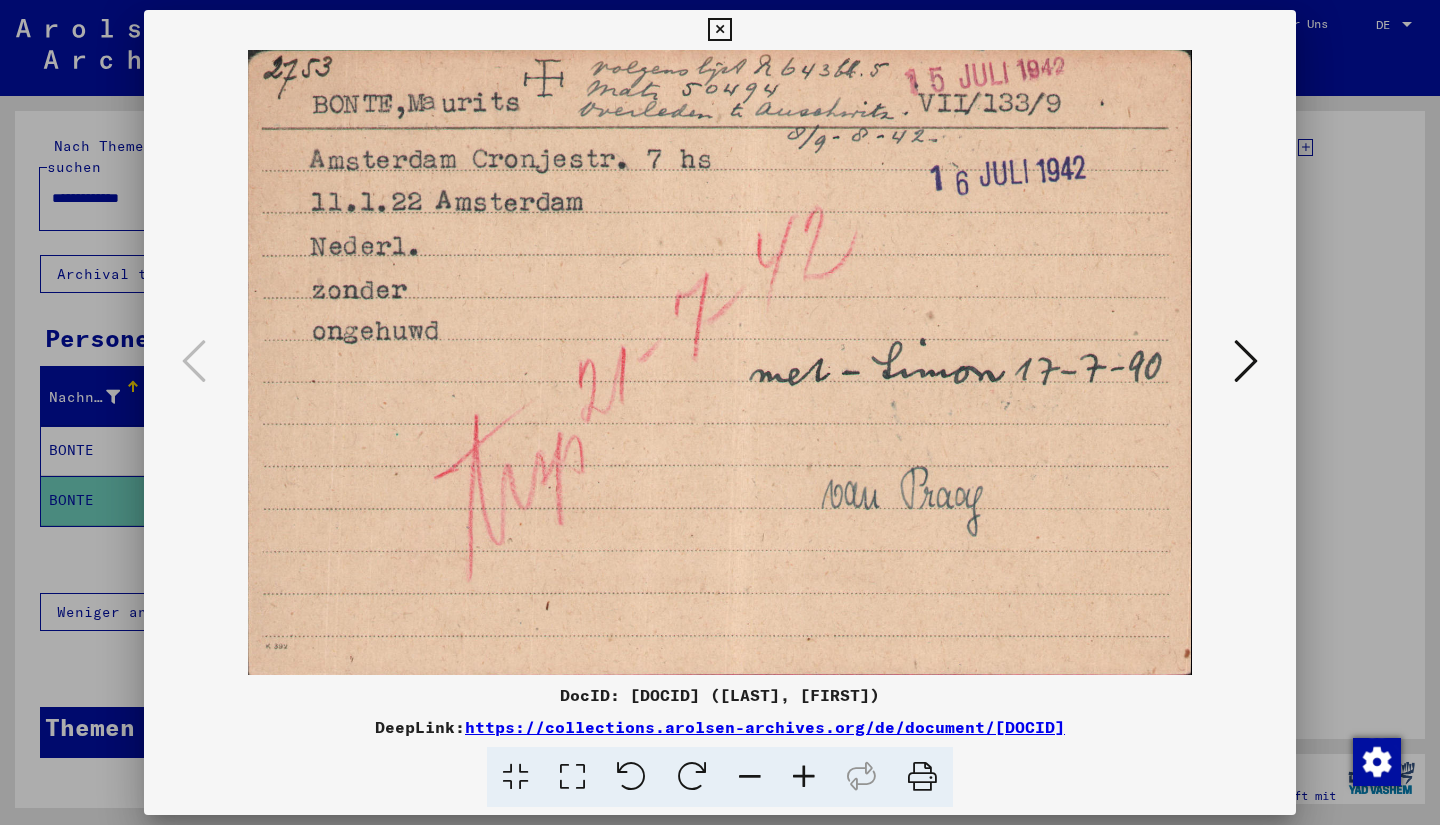 click at bounding box center (719, 30) 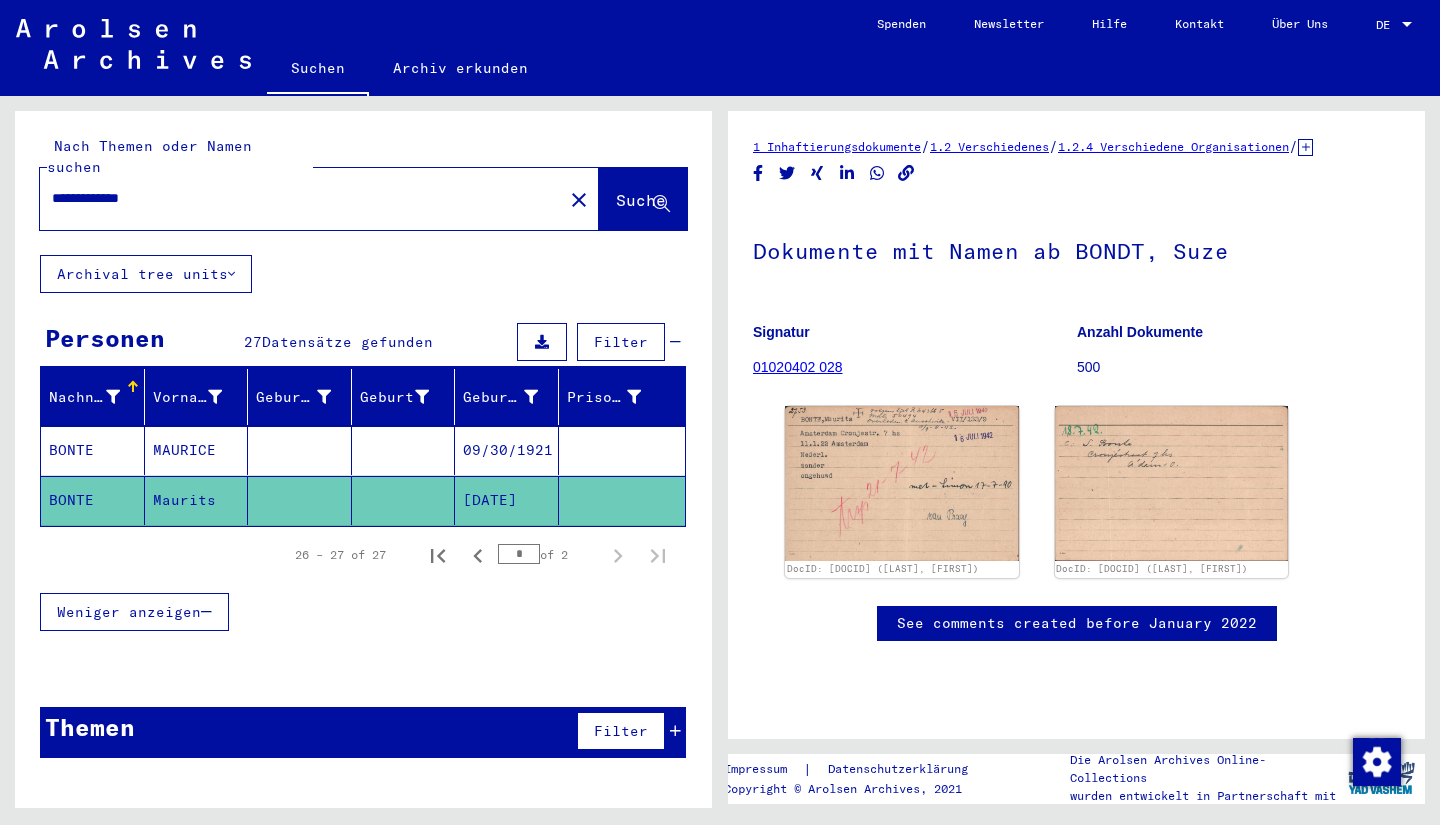 click on "close" 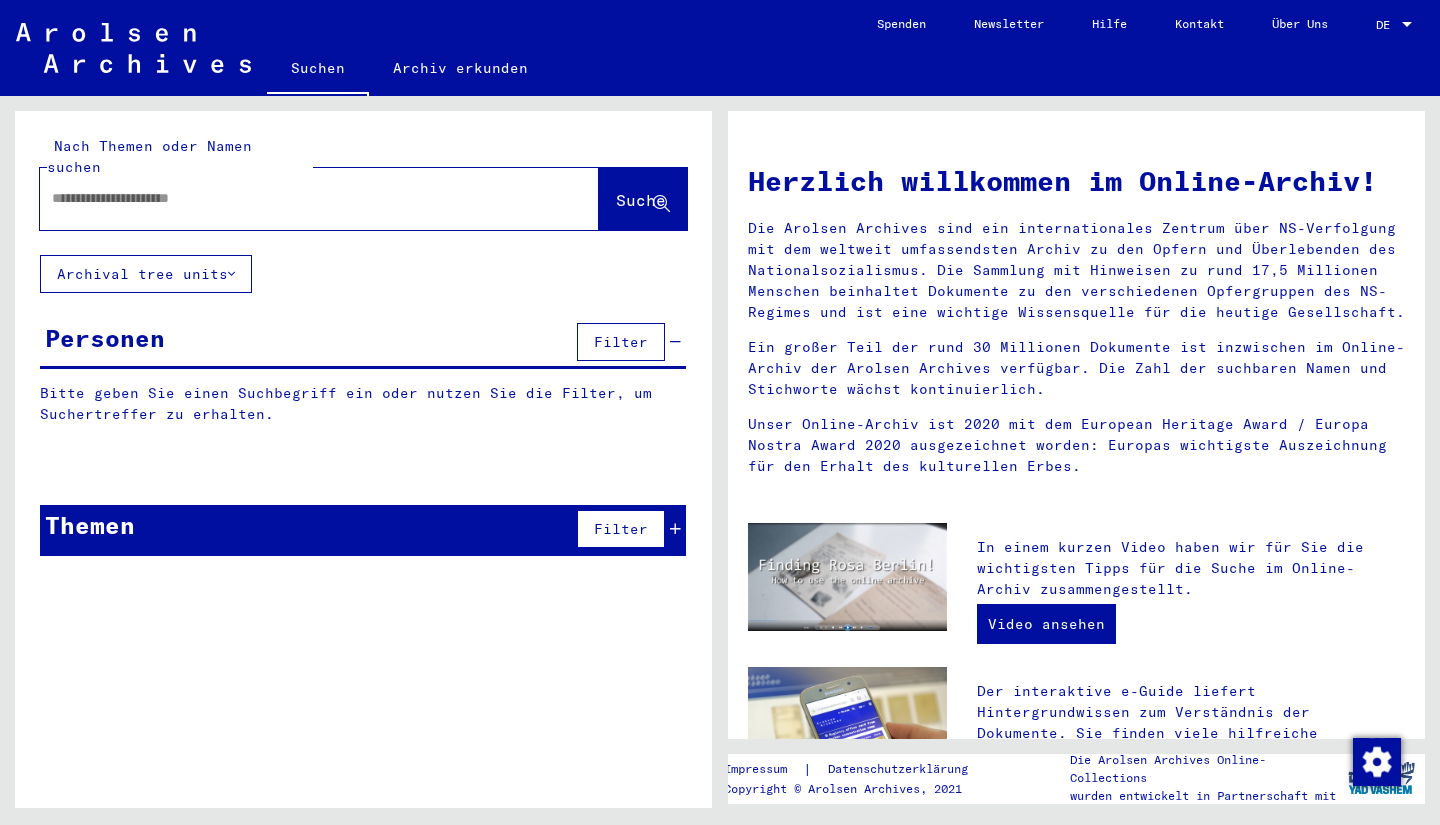 click at bounding box center [295, 198] 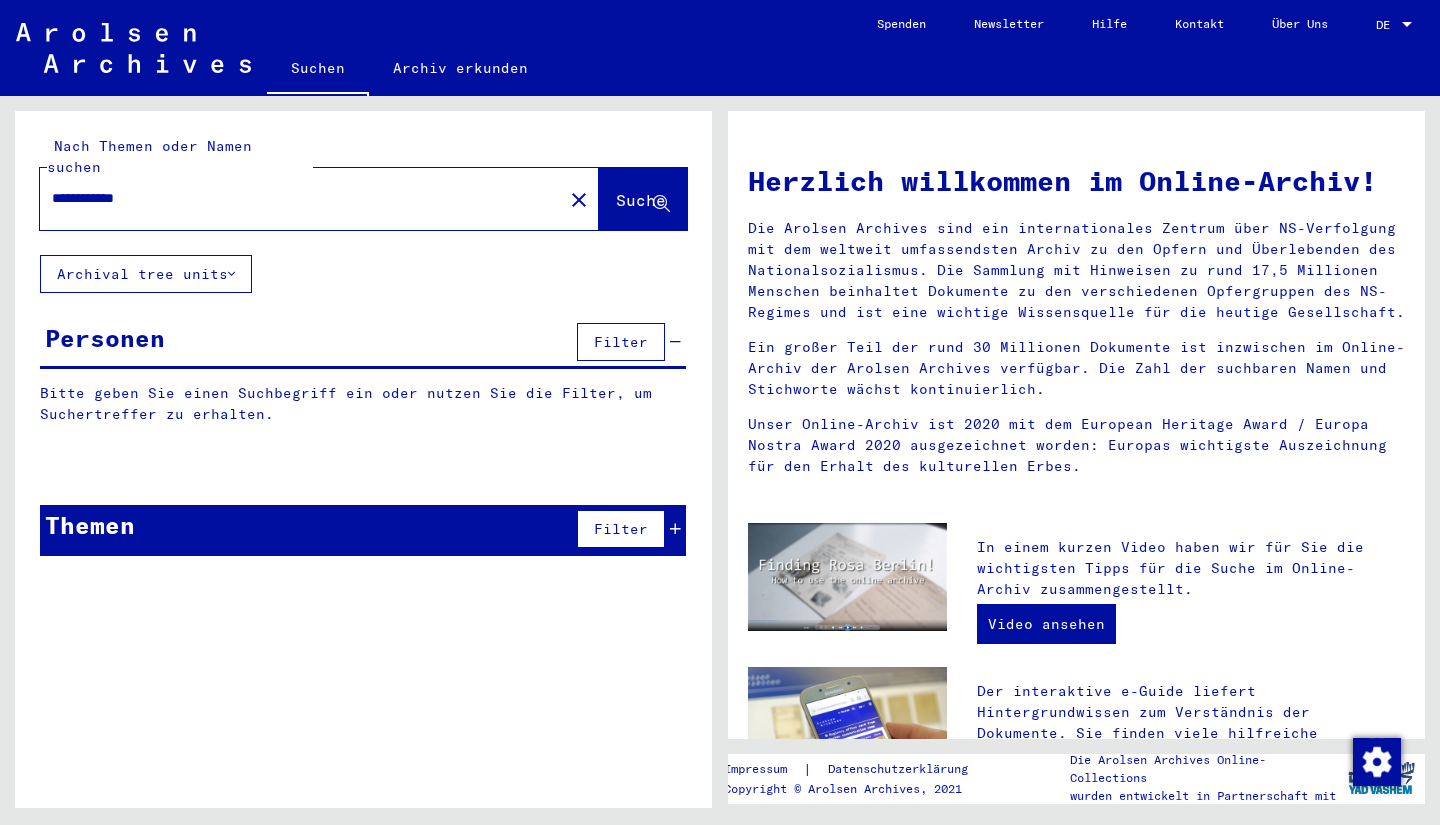 type on "**********" 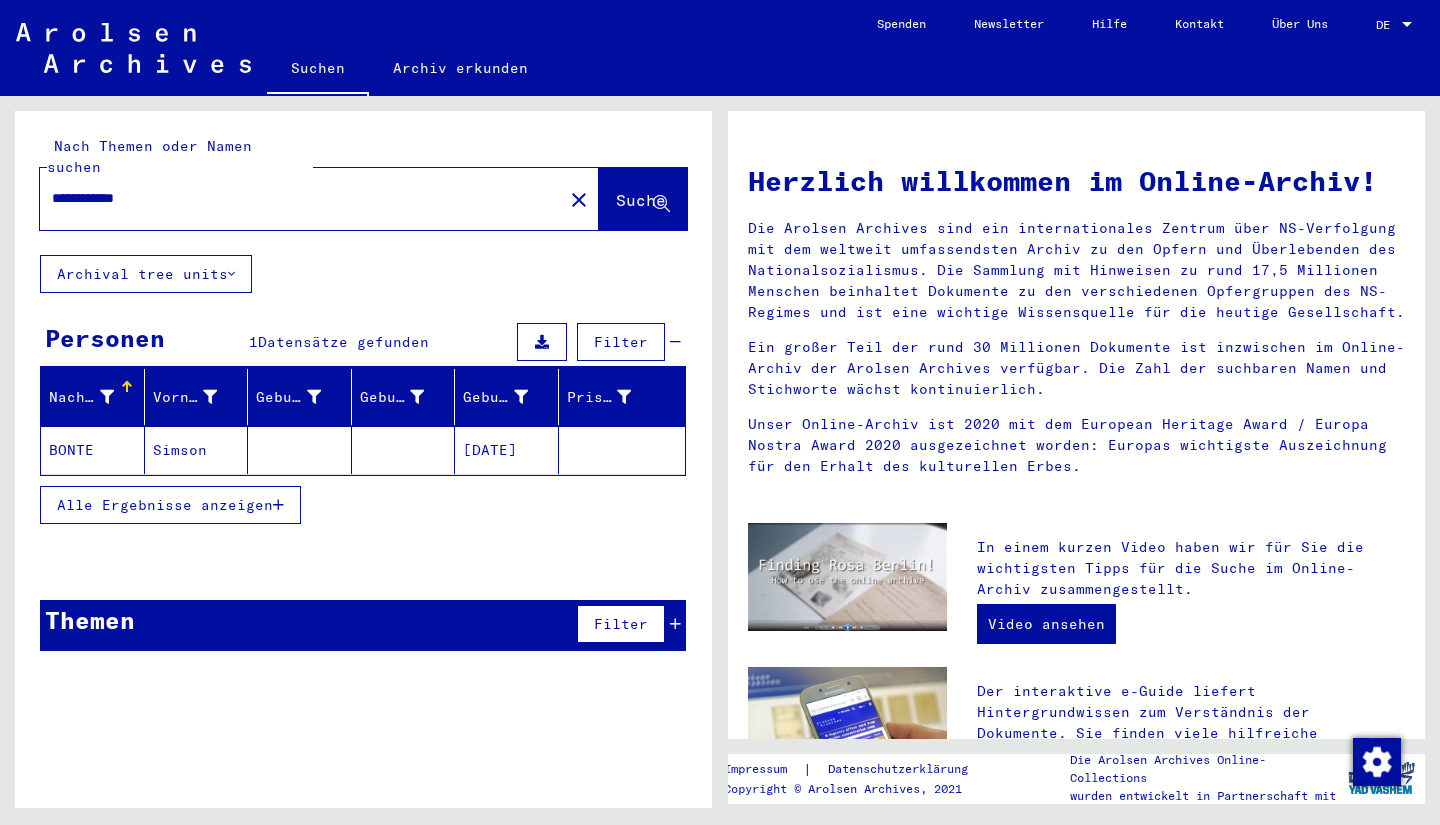 click at bounding box center (278, 505) 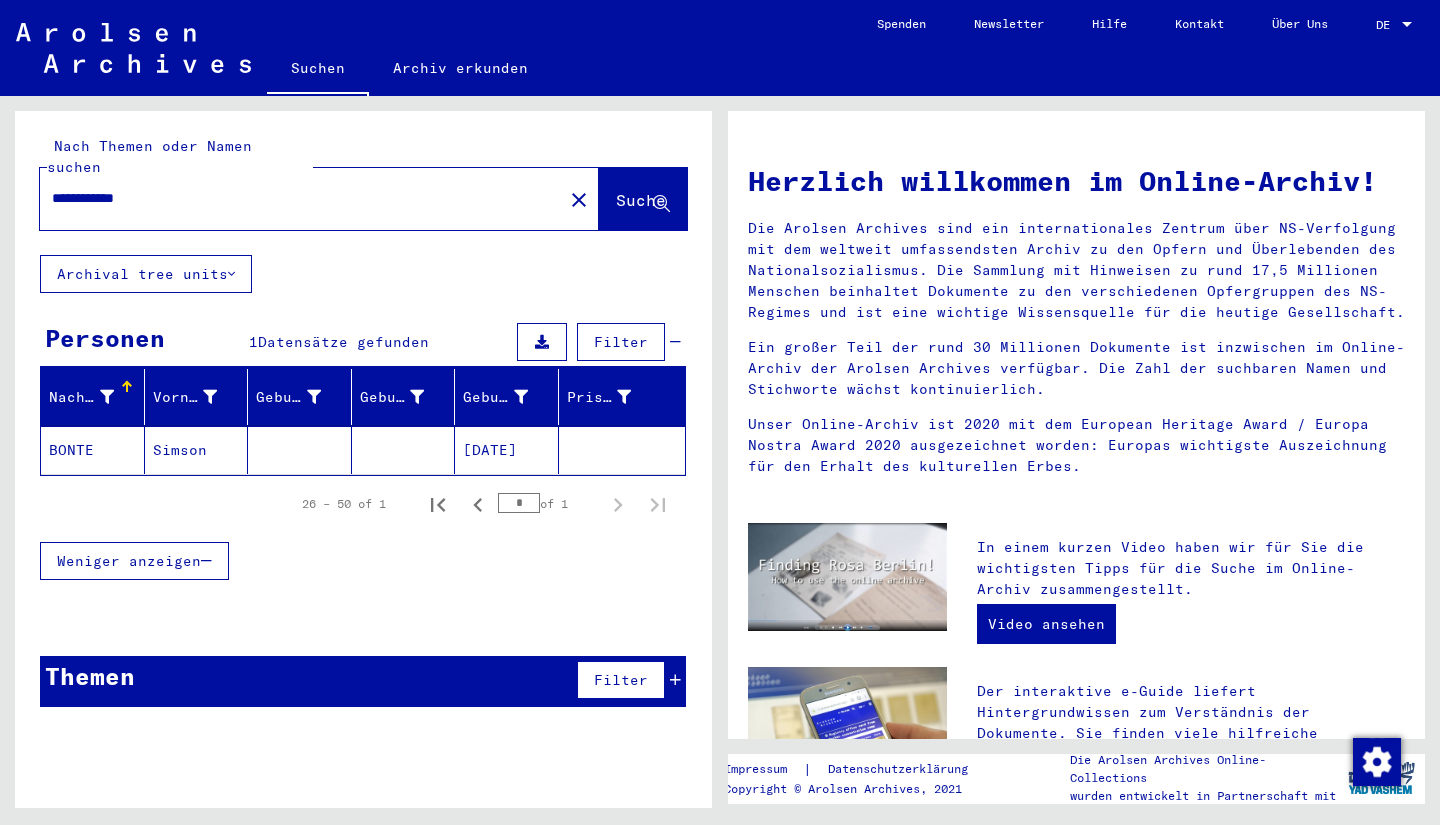 click on "Simson" 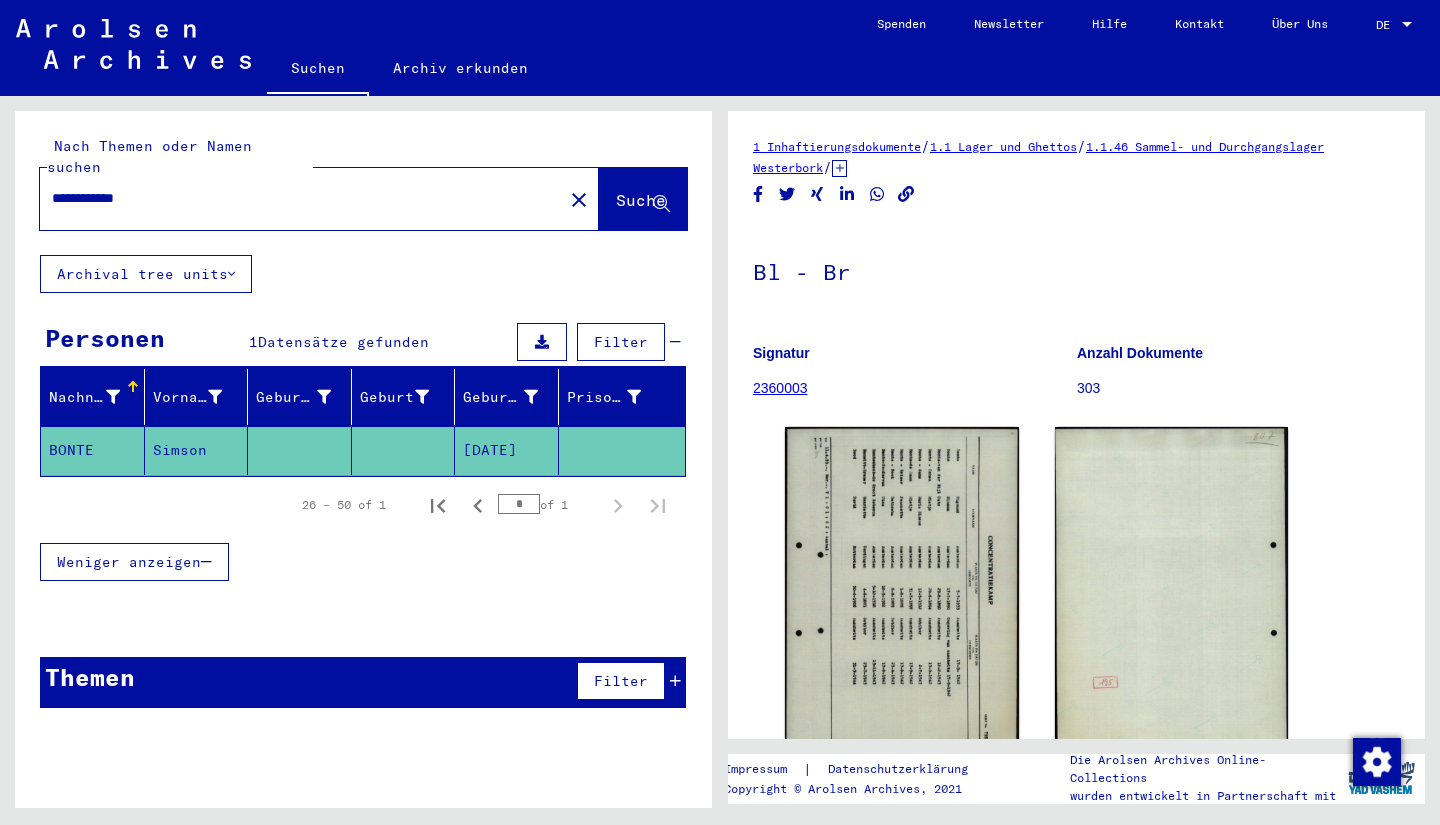 scroll, scrollTop: 0, scrollLeft: 0, axis: both 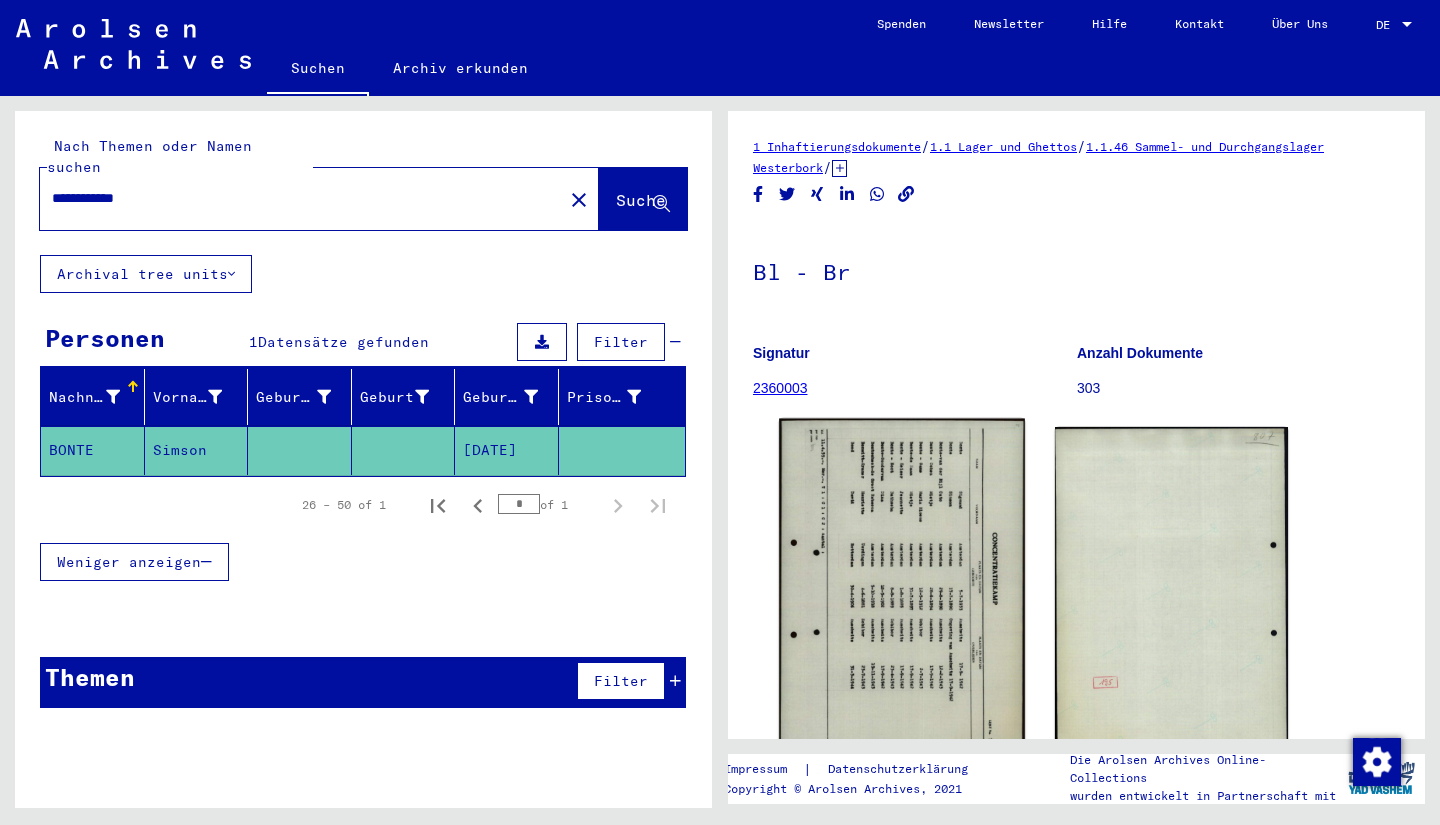 click 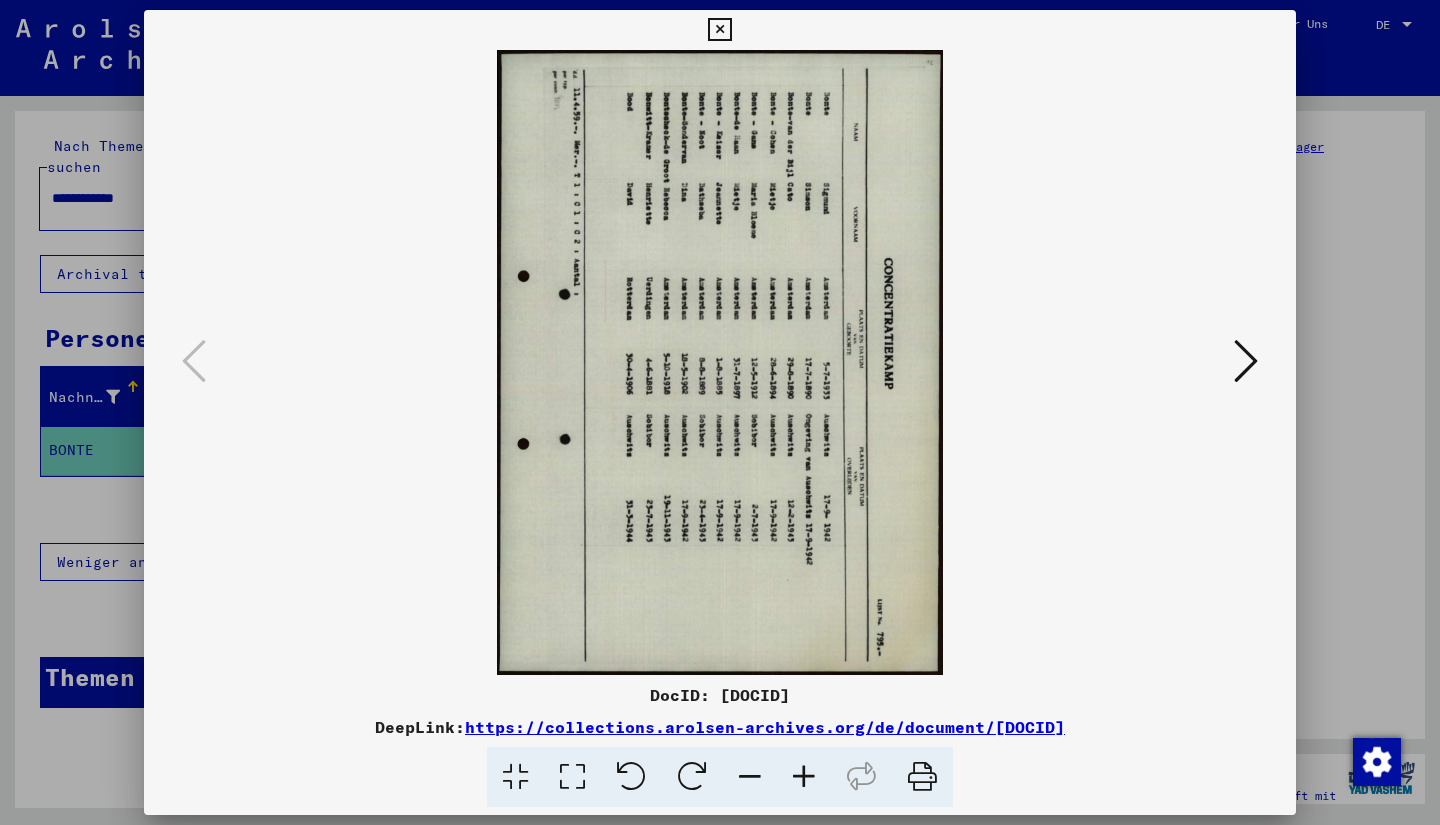 click at bounding box center [631, 777] 